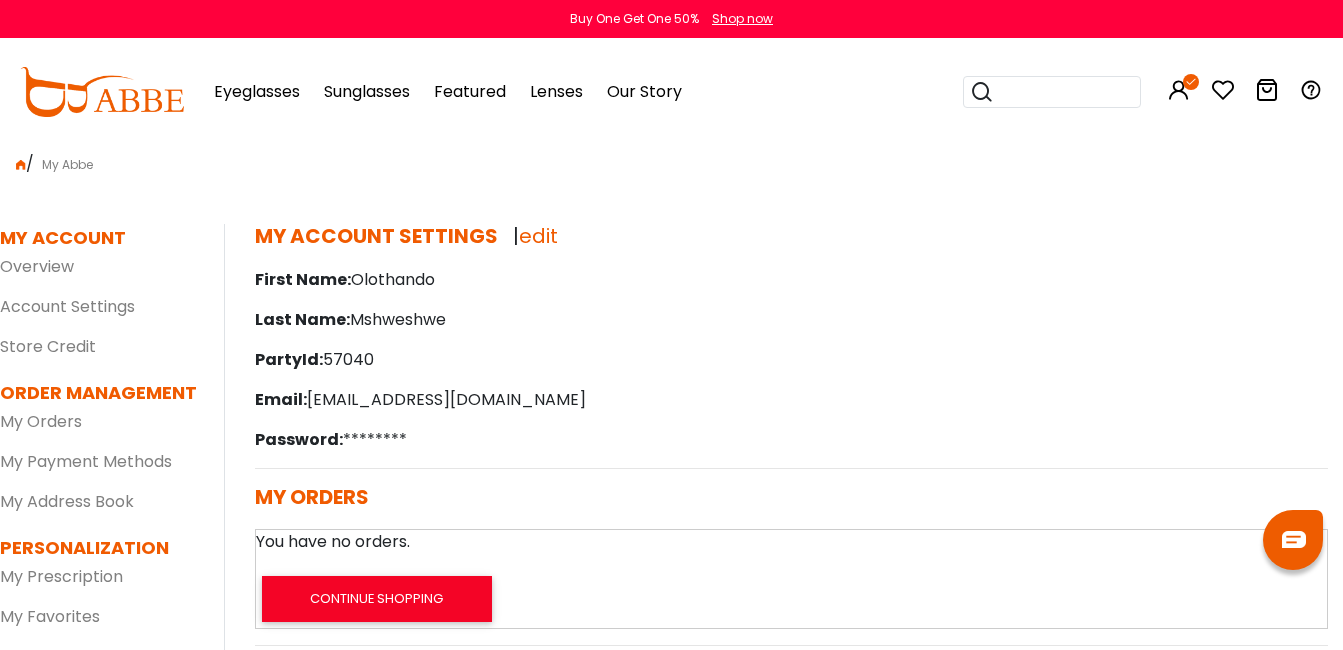 scroll, scrollTop: 0, scrollLeft: 0, axis: both 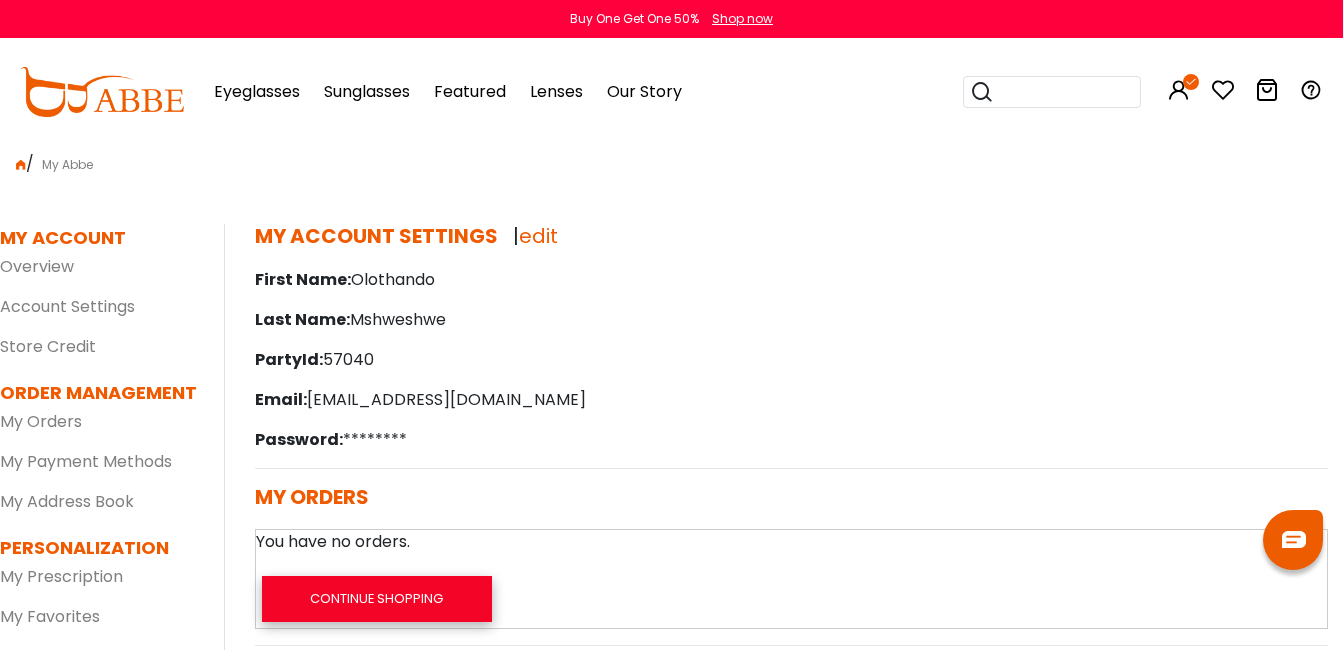 click on "Continue Shopping" at bounding box center [377, 599] 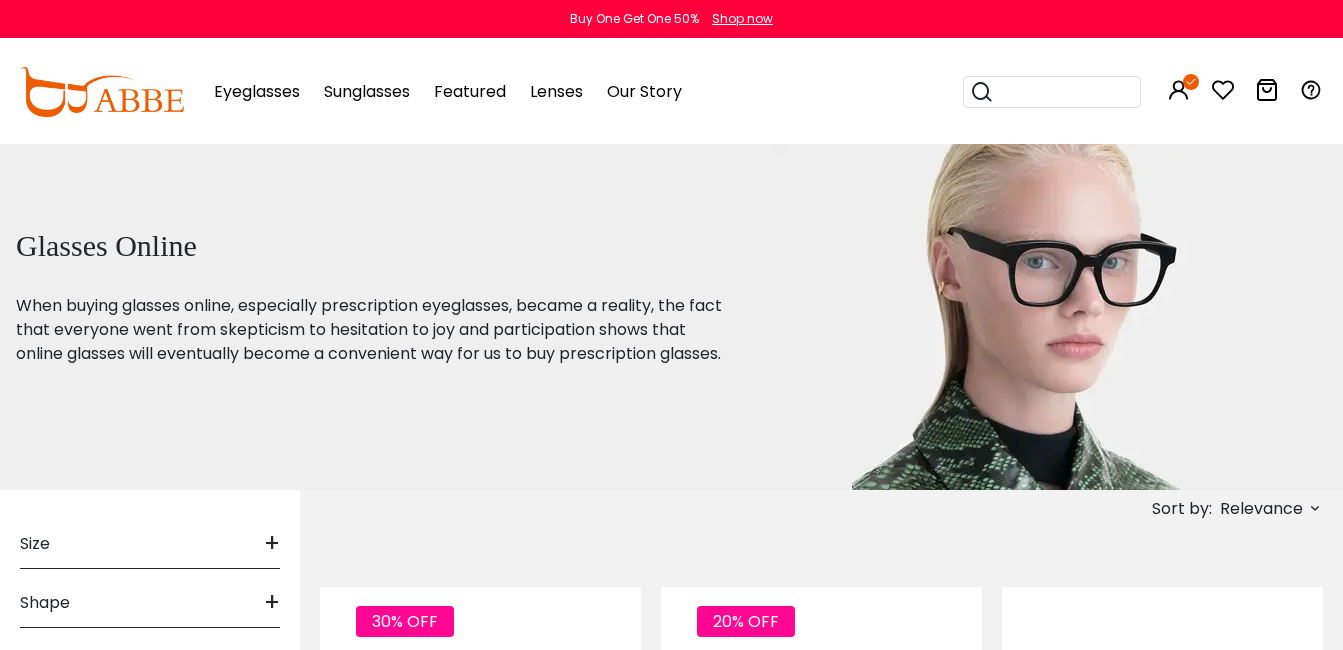 scroll, scrollTop: 0, scrollLeft: 0, axis: both 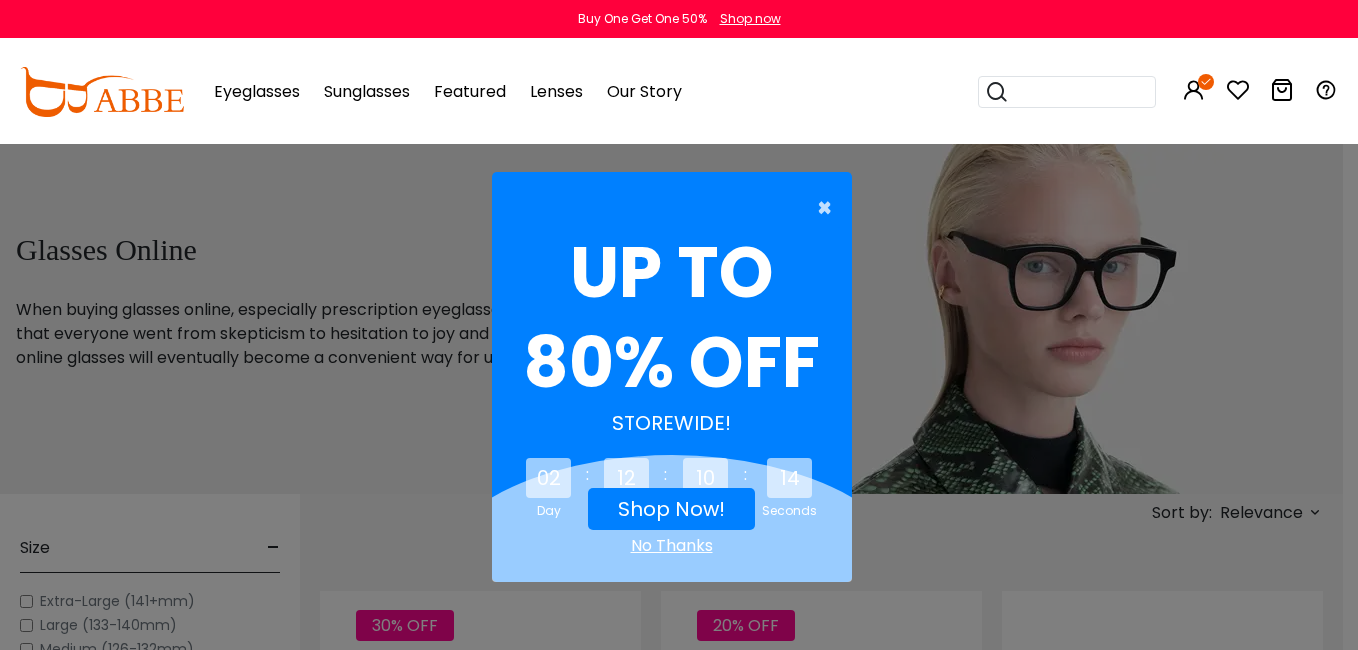 drag, startPoint x: 767, startPoint y: 170, endPoint x: 685, endPoint y: 195, distance: 85.72631 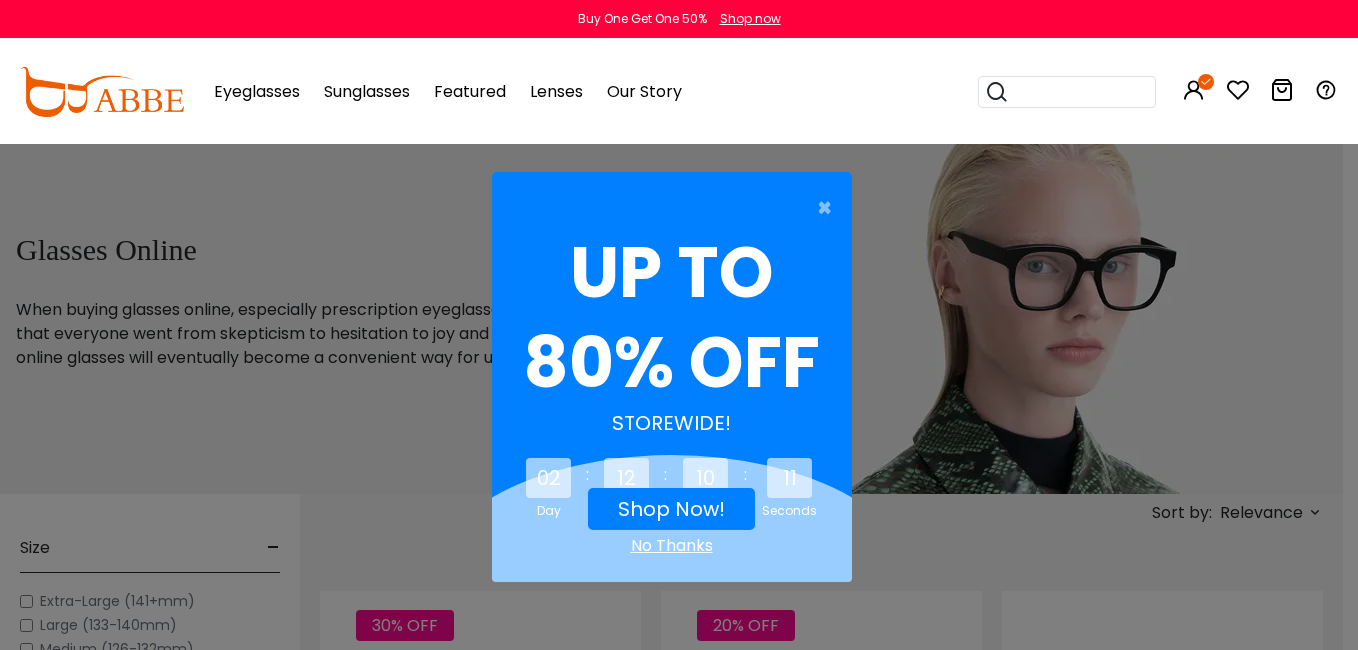 click on "Shop Now!" at bounding box center [671, 509] 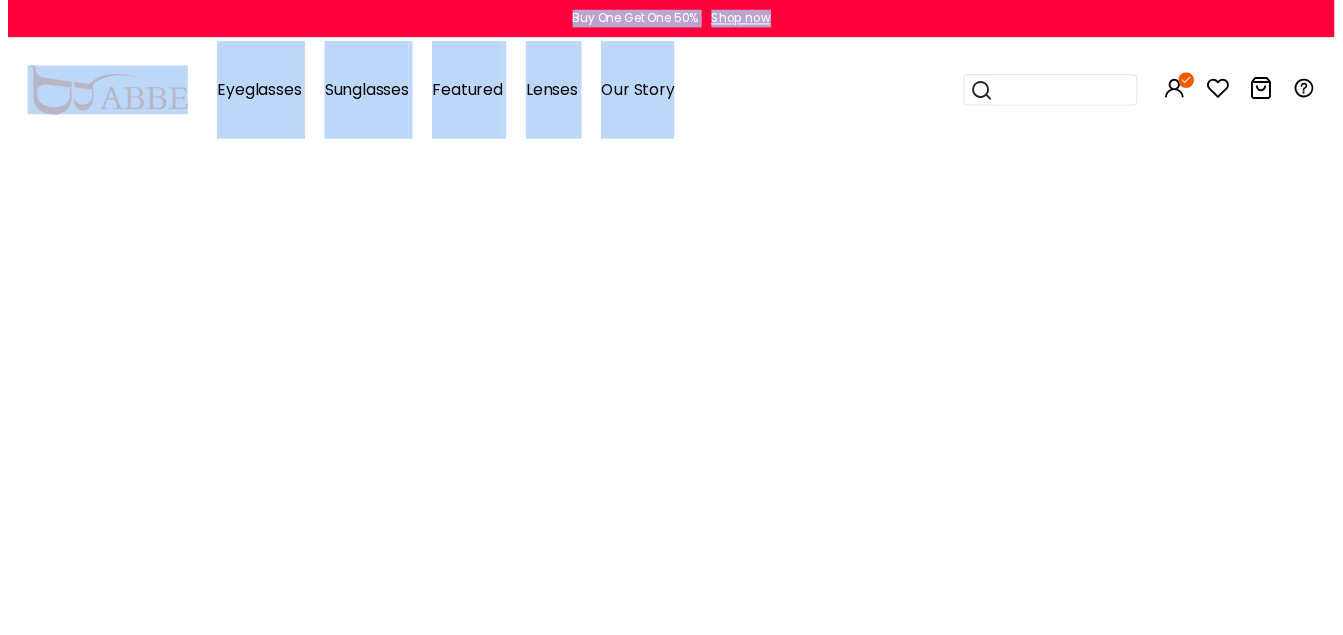 scroll, scrollTop: 0, scrollLeft: 0, axis: both 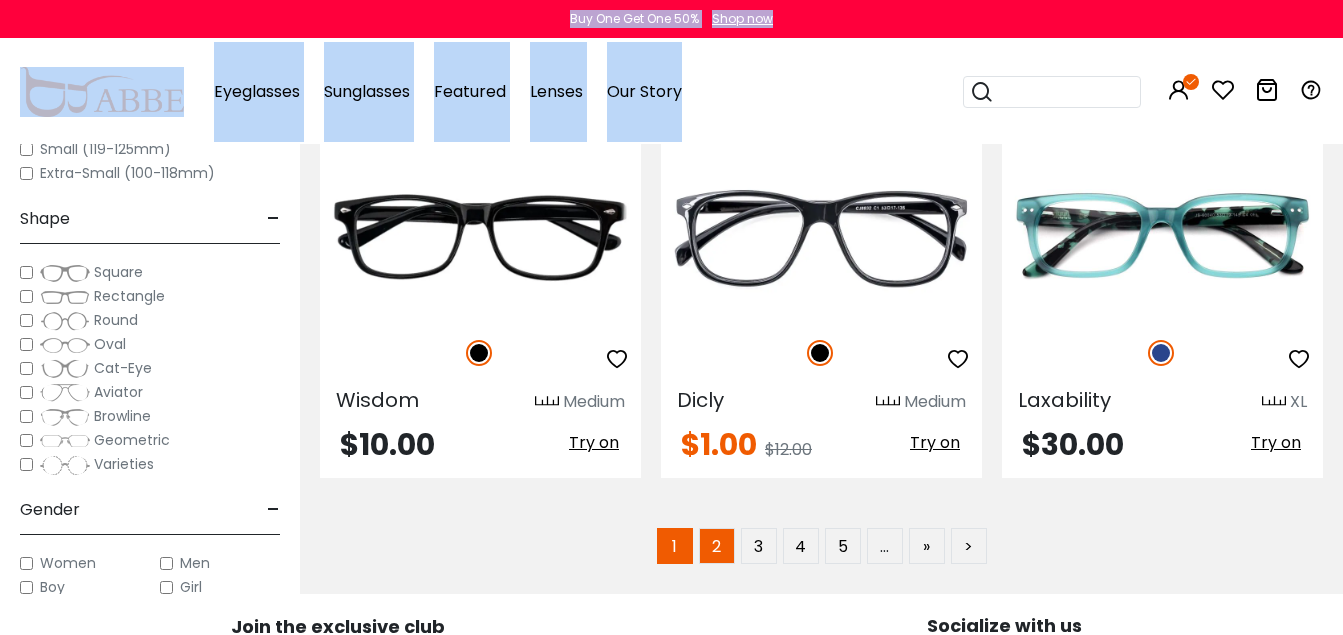 click on "2" at bounding box center (717, 546) 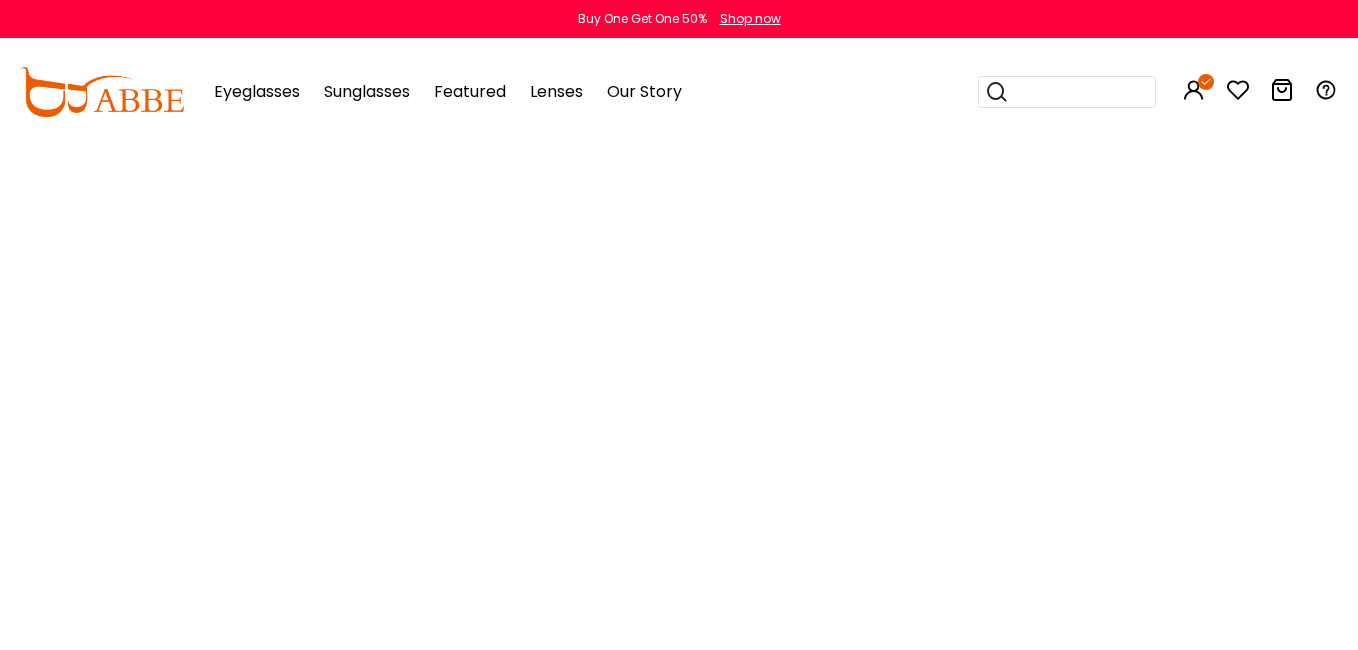 scroll, scrollTop: 0, scrollLeft: 0, axis: both 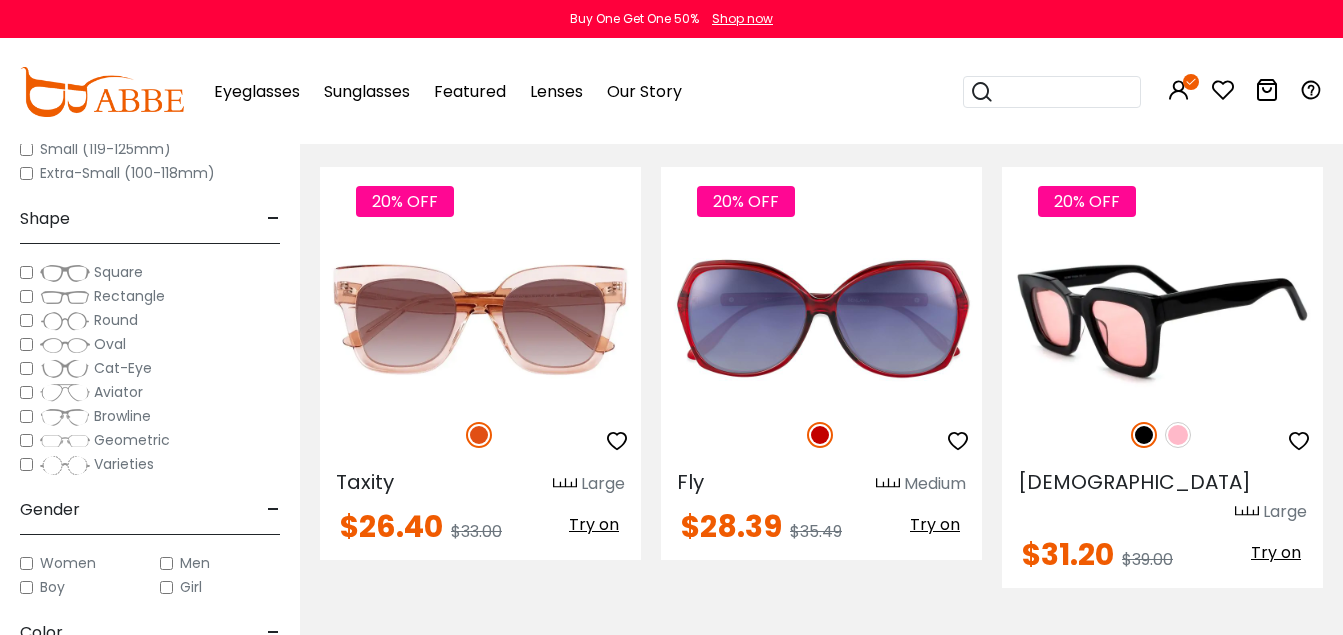 click at bounding box center [1178, 435] 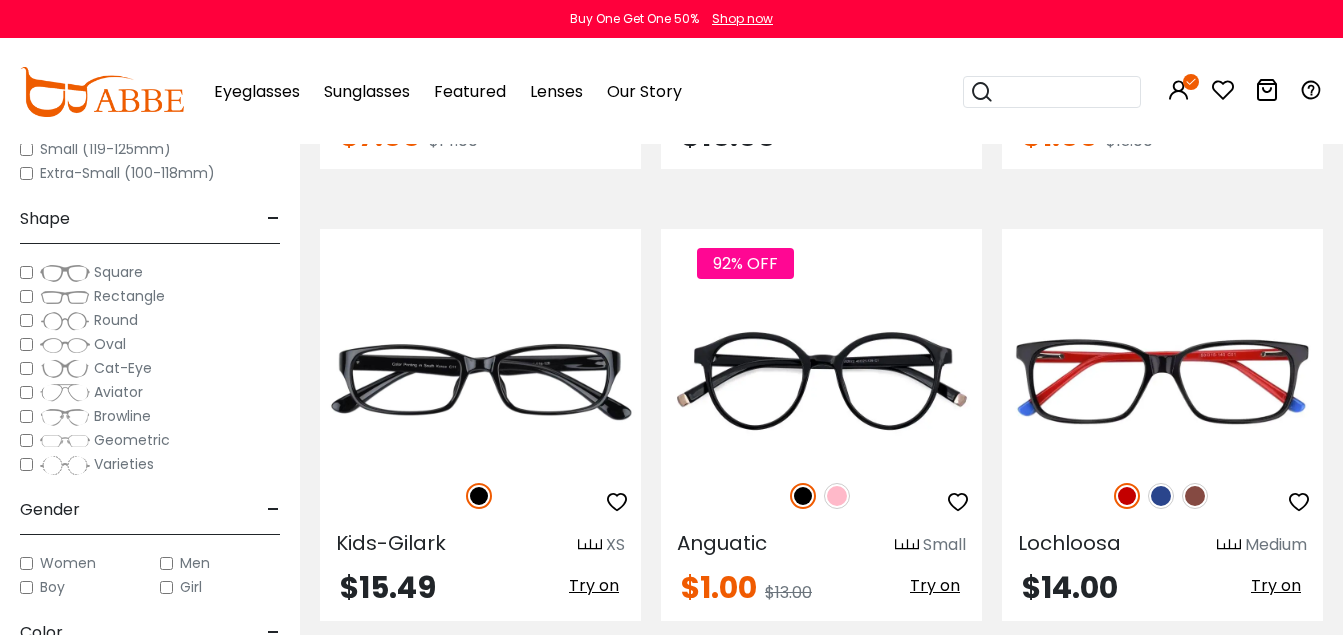 scroll, scrollTop: 7791, scrollLeft: 0, axis: vertical 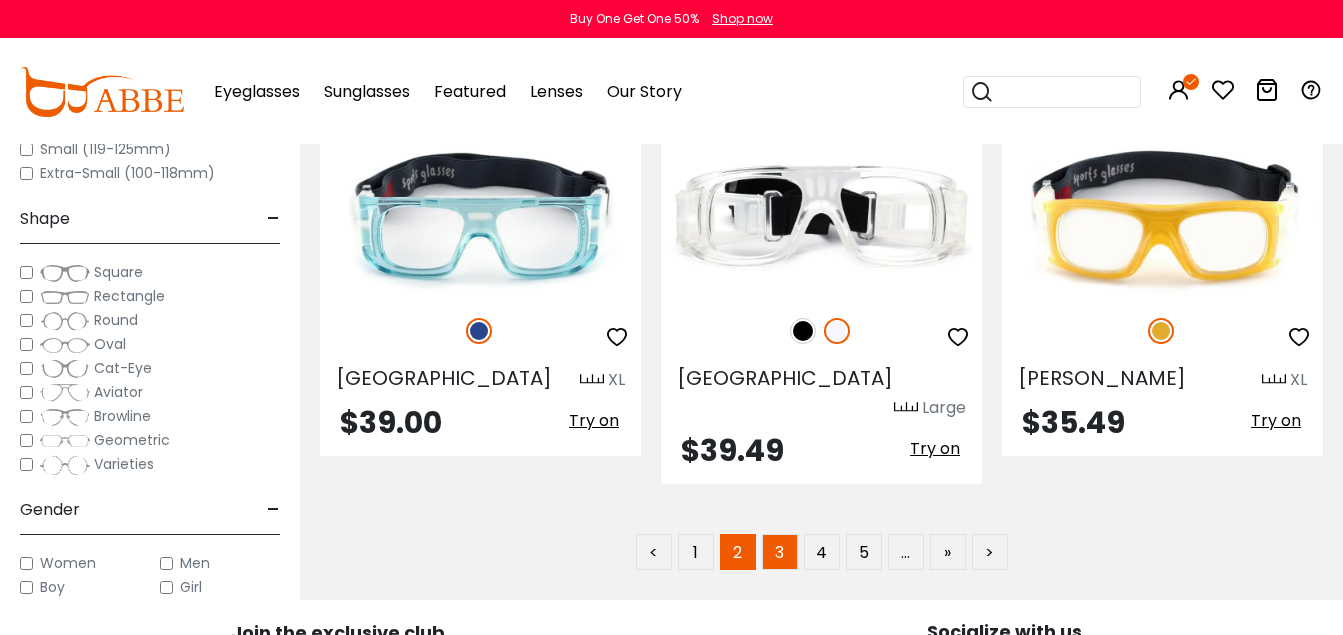 click on "3" at bounding box center [780, 552] 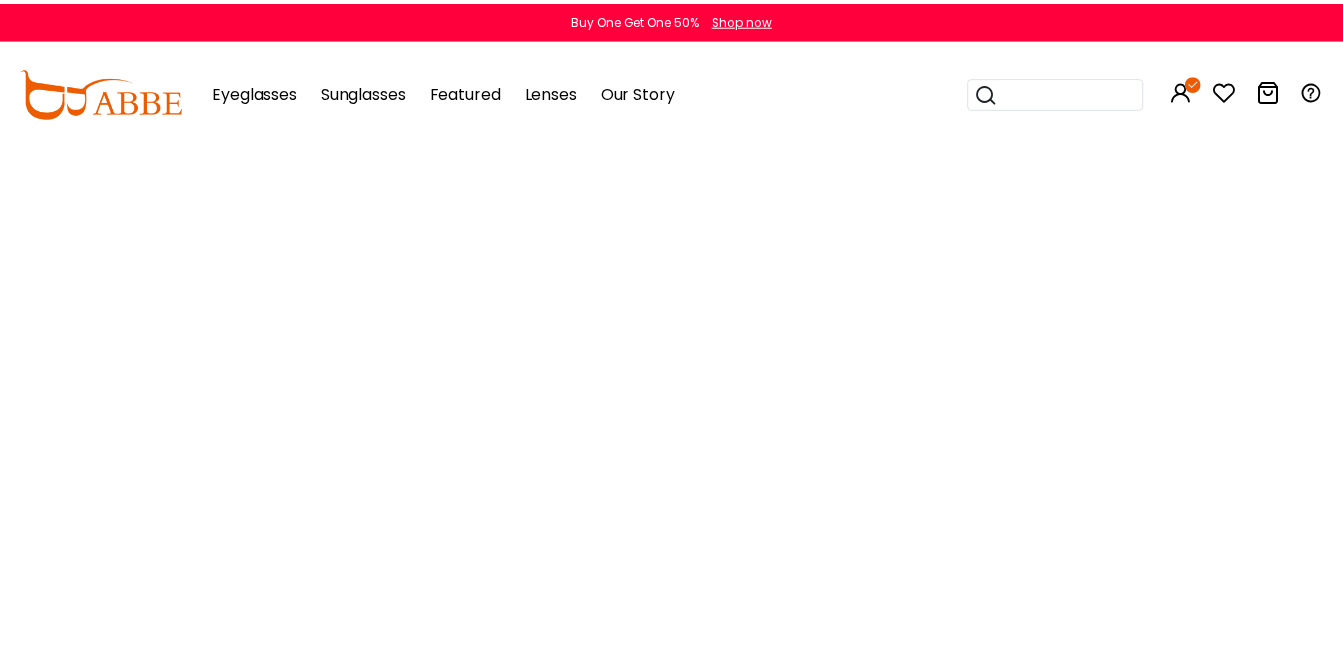 scroll, scrollTop: 0, scrollLeft: 0, axis: both 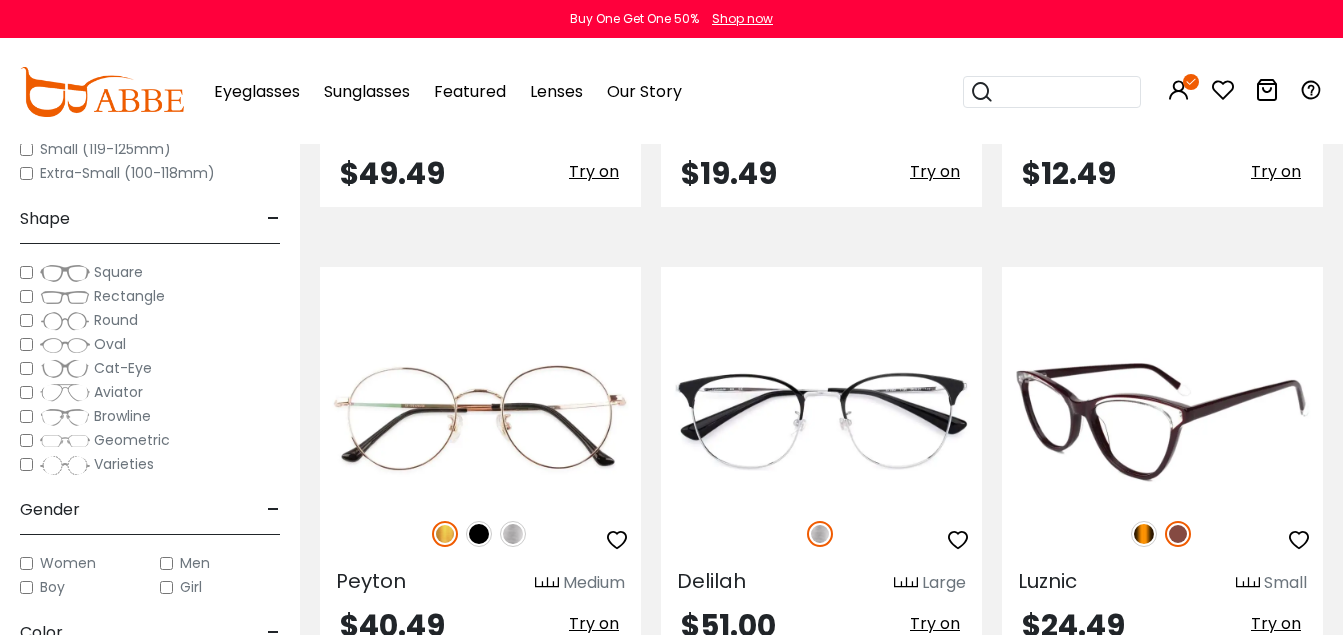 click at bounding box center [1162, 419] 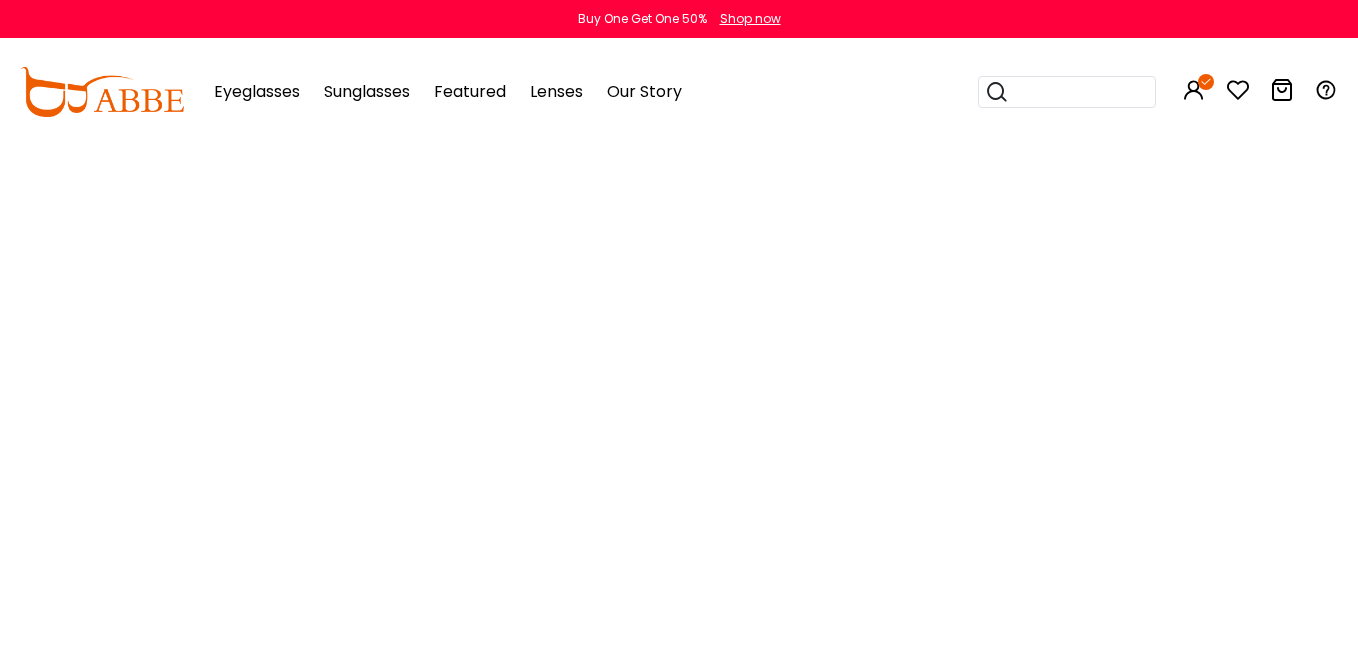 scroll, scrollTop: 0, scrollLeft: 0, axis: both 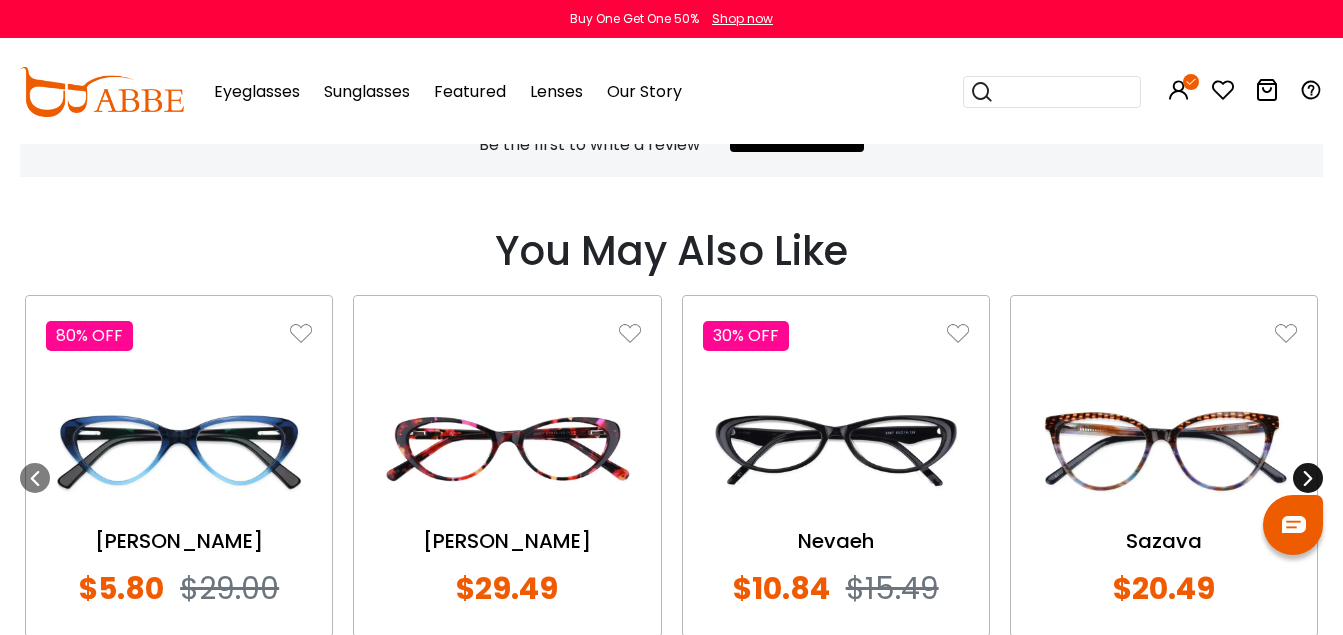 click at bounding box center [1308, 478] 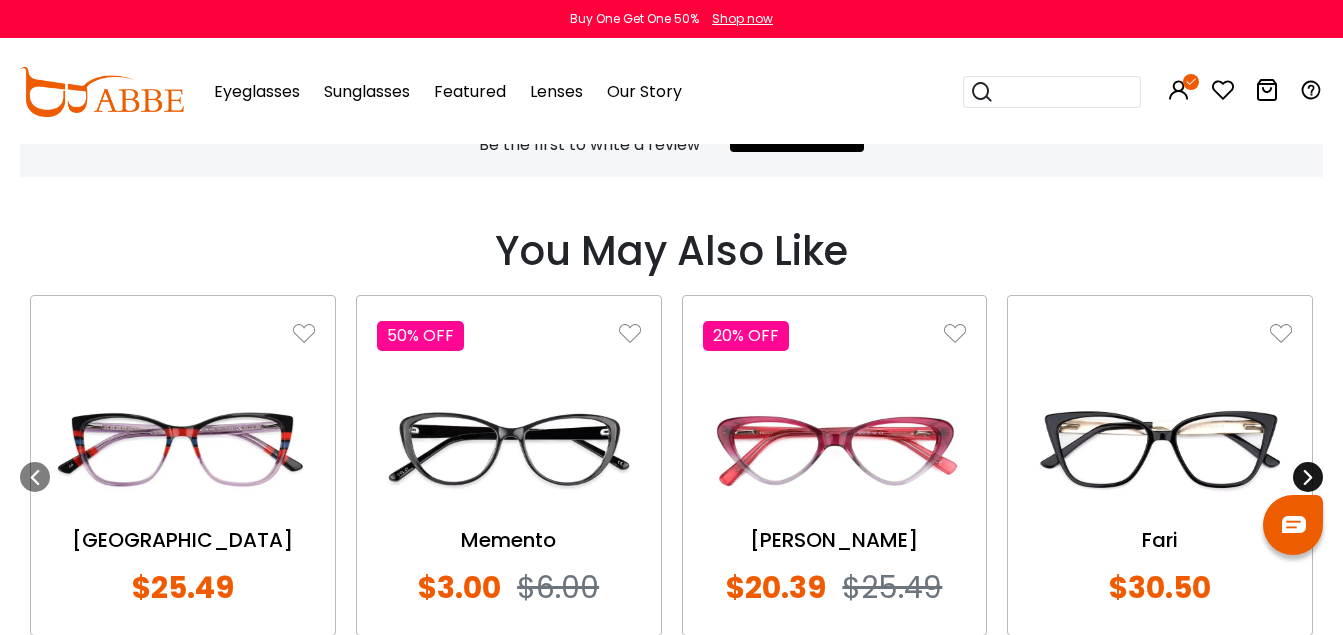 click at bounding box center (1308, 477) 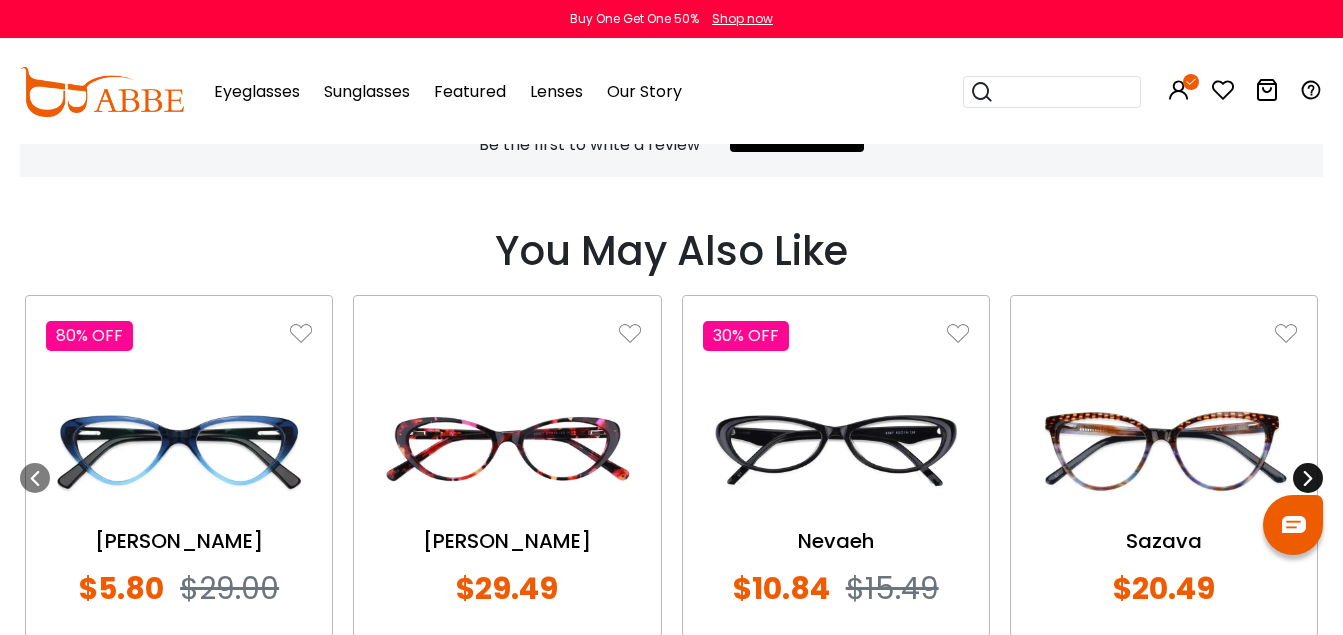 click at bounding box center (1308, 478) 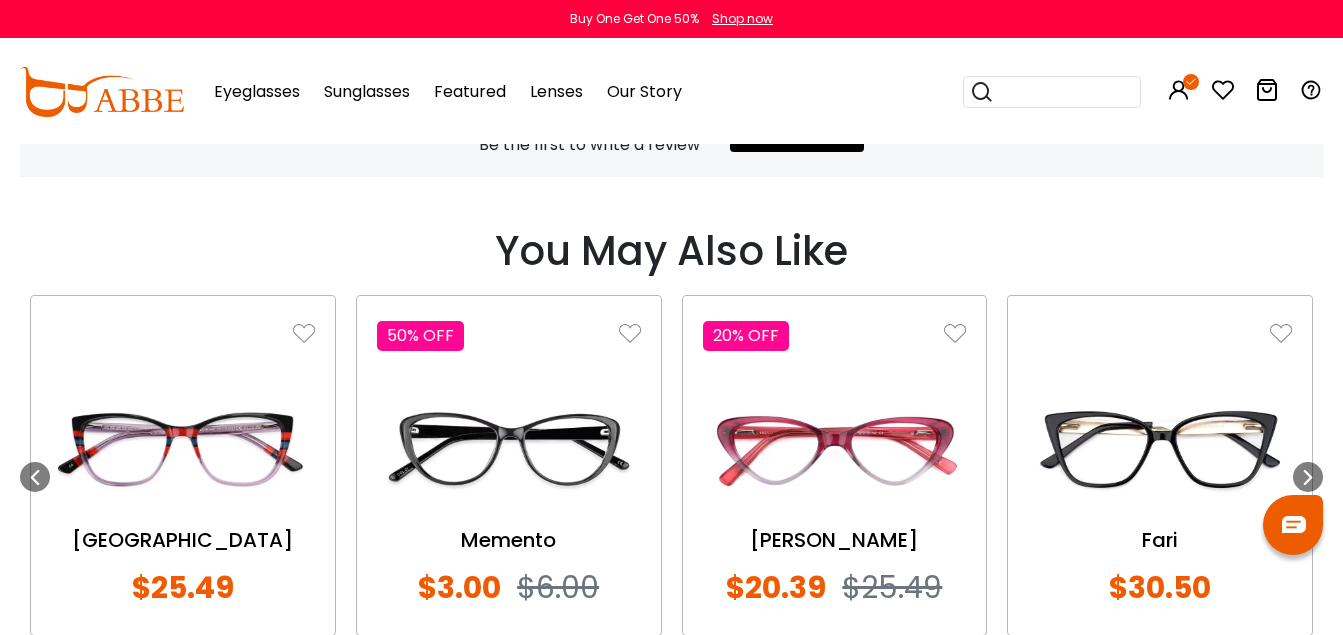 drag, startPoint x: 1329, startPoint y: 455, endPoint x: 1357, endPoint y: 415, distance: 48.82622 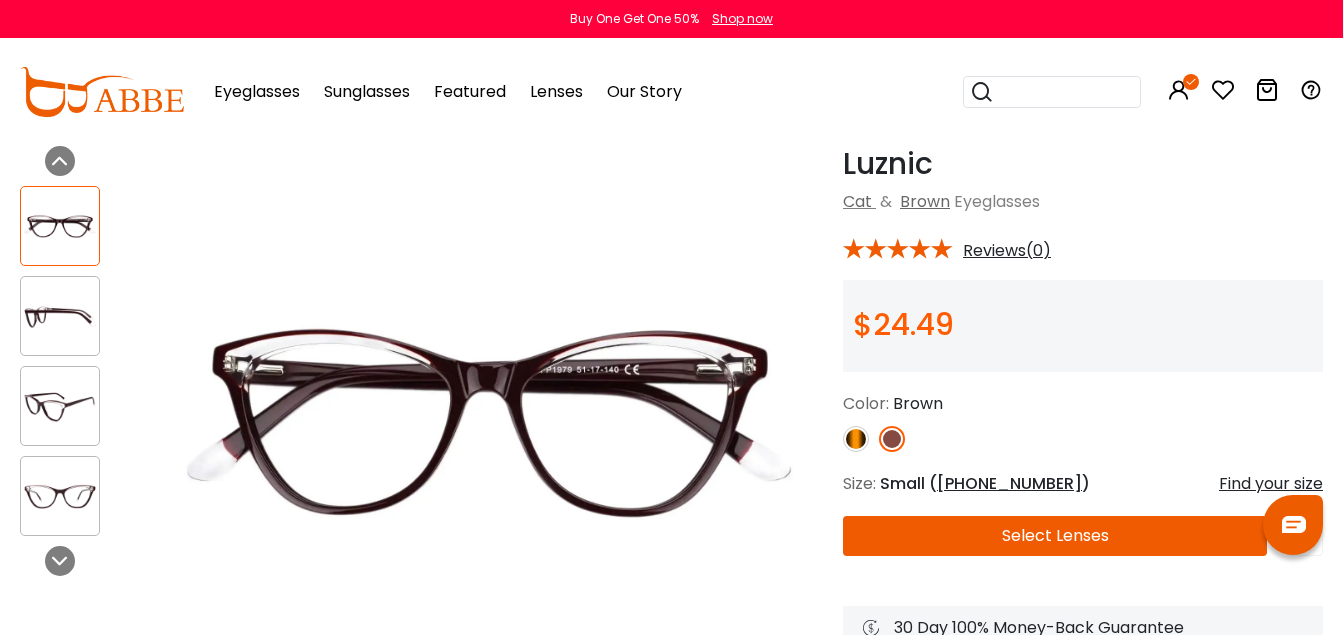 scroll, scrollTop: 91, scrollLeft: 0, axis: vertical 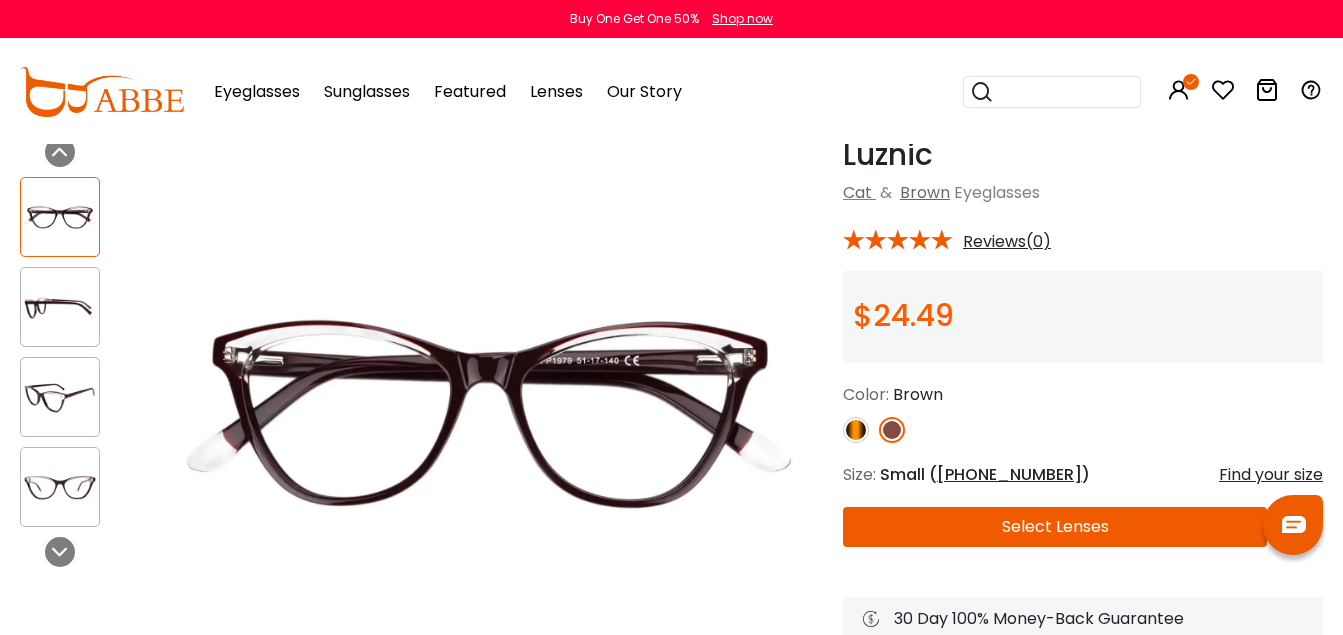 click on "Select Lenses" at bounding box center (1055, 527) 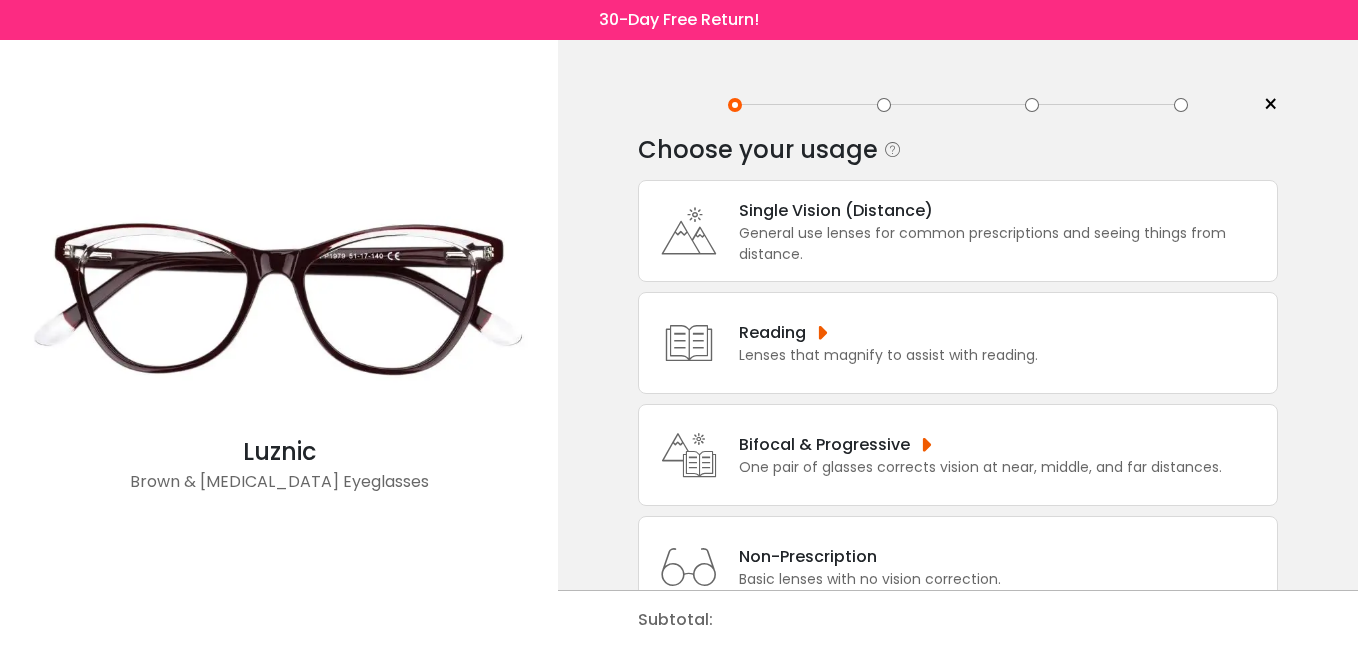 scroll, scrollTop: 0, scrollLeft: 0, axis: both 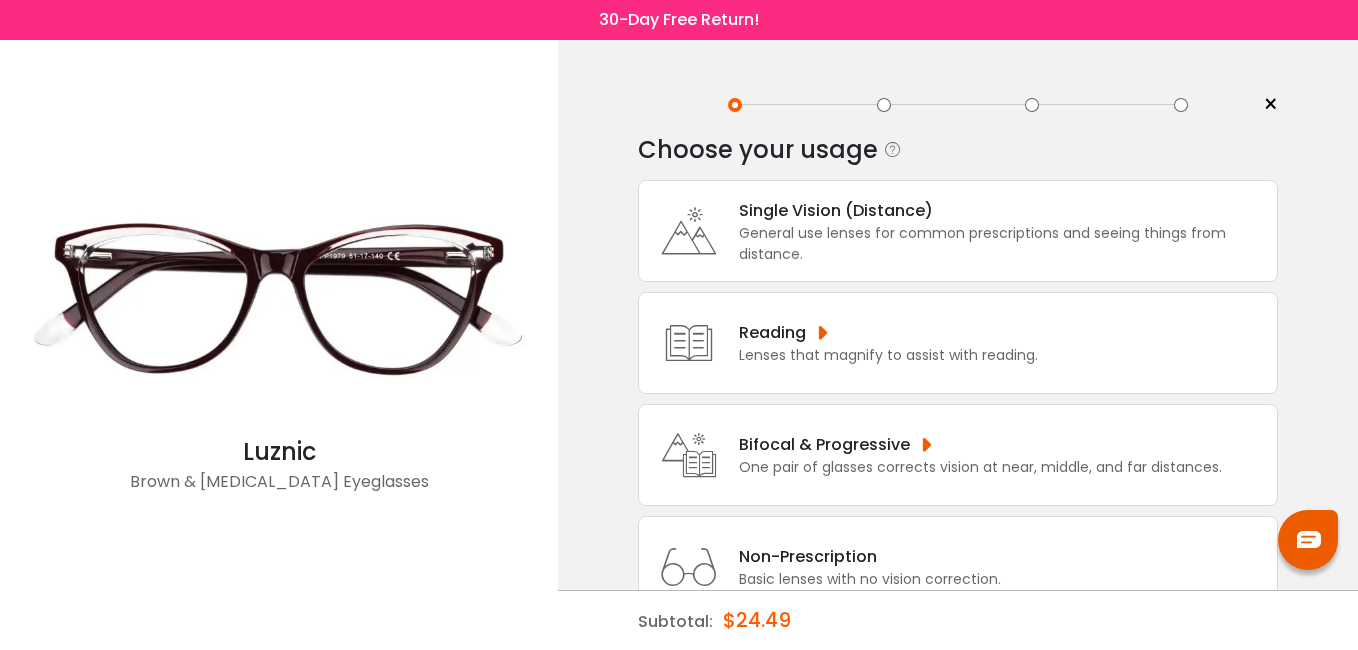 click at bounding box center (689, 567) 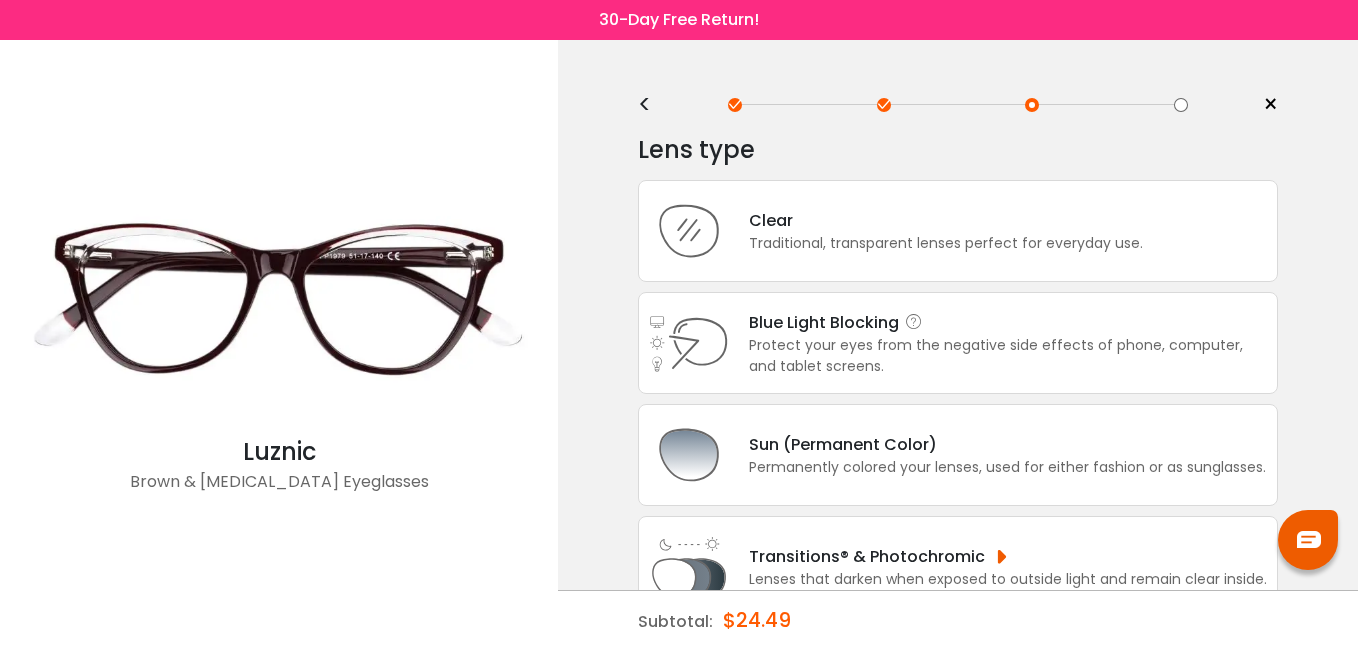 click on "Blue Light Blocking
Blue Light Blocking
Blue Light blocking lenses offer the best solution to deal with blue light emissions.
The lenses filter the blue light emitted by digital screens, providing comfort to your eyes and protection from harmful rays.
Learn more
HEV LIGHT
The wavelength of visible light is between 360 and 760 nm. High energy visible (HEV) light, 380– 500nm, is damaging to our eyes.
This includes damaging blue-violet light emitted by our digital devices.
SYMPTOMS
Headaches, sore or tired eyes, and stiff necks are all symptoms of digital eyestrain.
At the same time, HEV light from our computers, phones, and tablets causes our eyes to not only work harder,
but puts them at risk of aging faster.
HOW TO PROTECT YOUR EYES" at bounding box center (1008, 322) 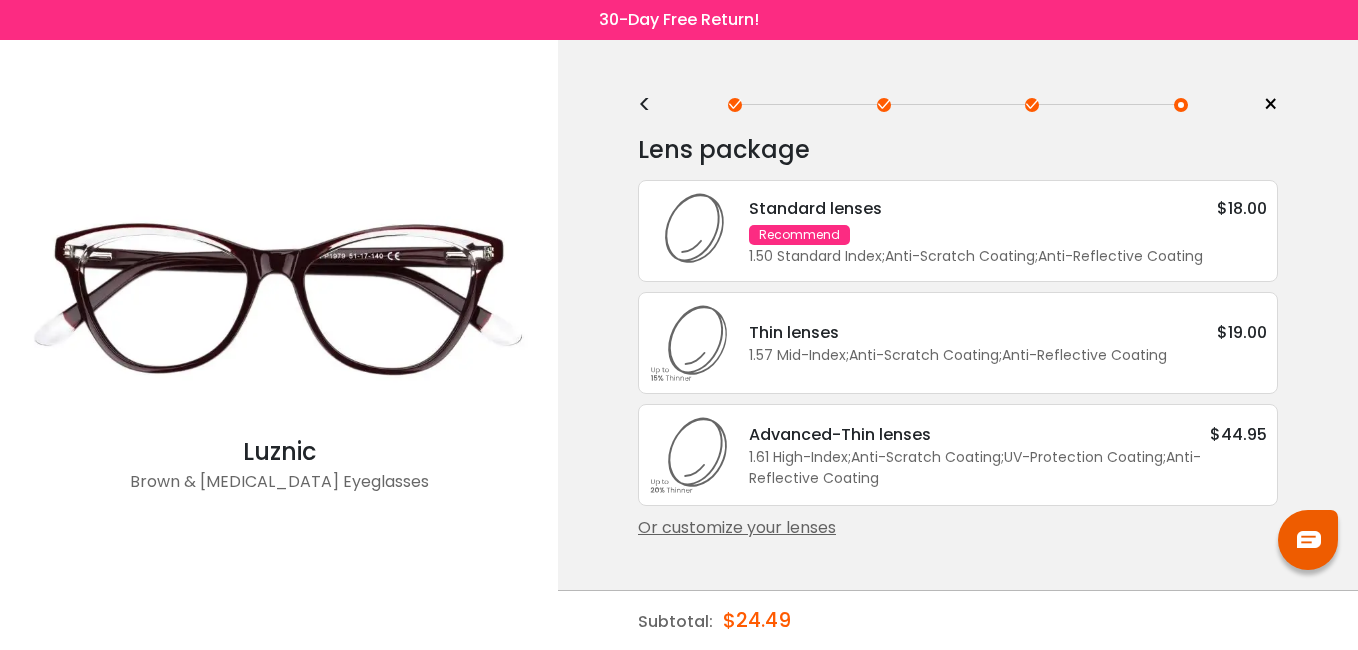 click on "<" at bounding box center (653, 105) 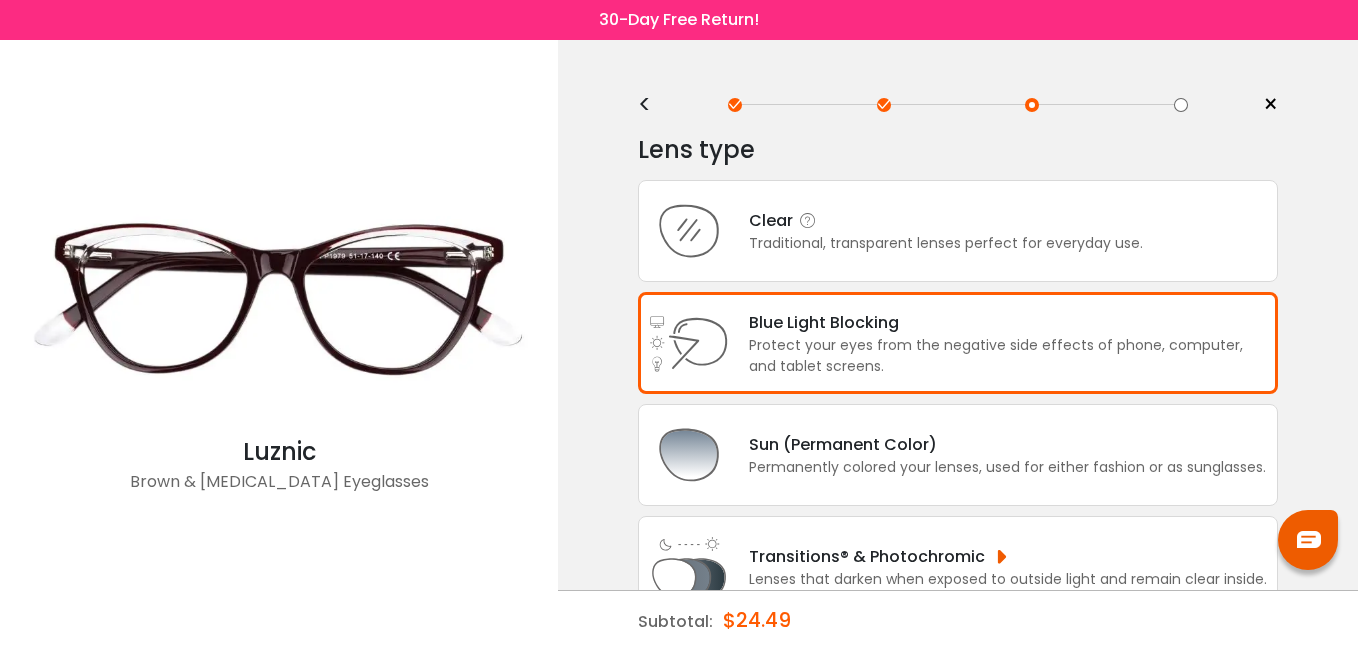 click at bounding box center (689, 231) 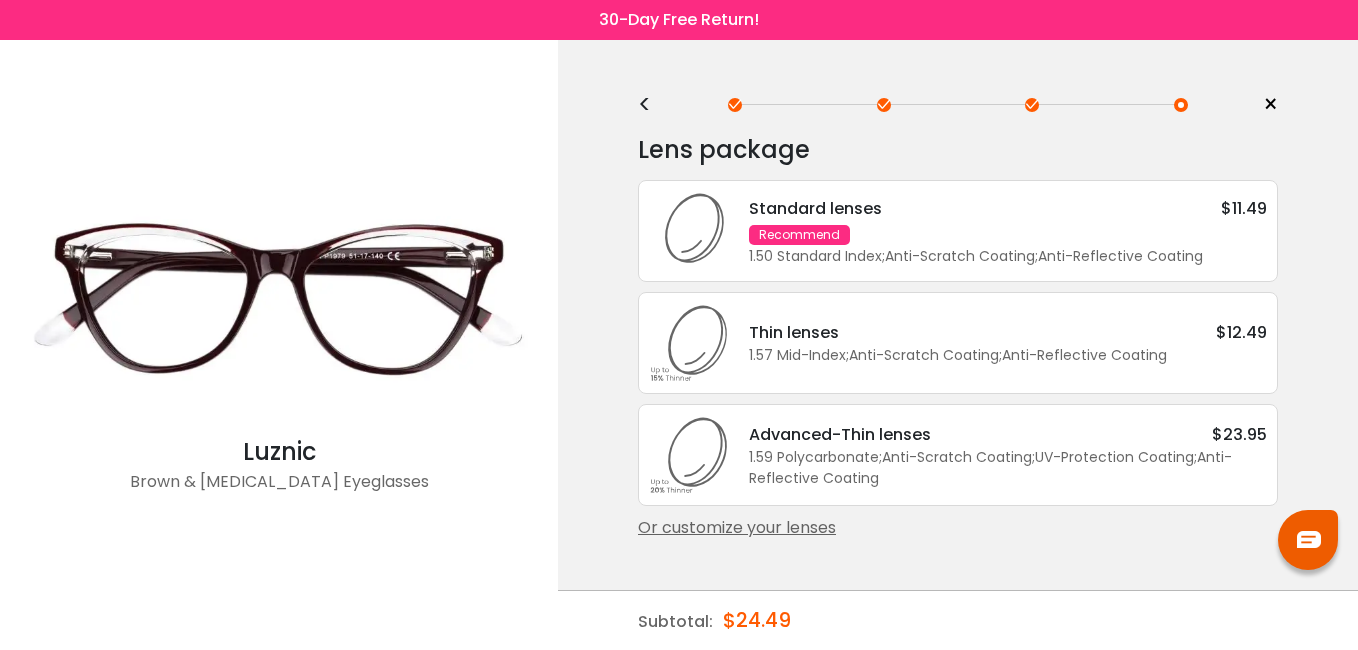 click on "Or customize your lenses" at bounding box center (958, 528) 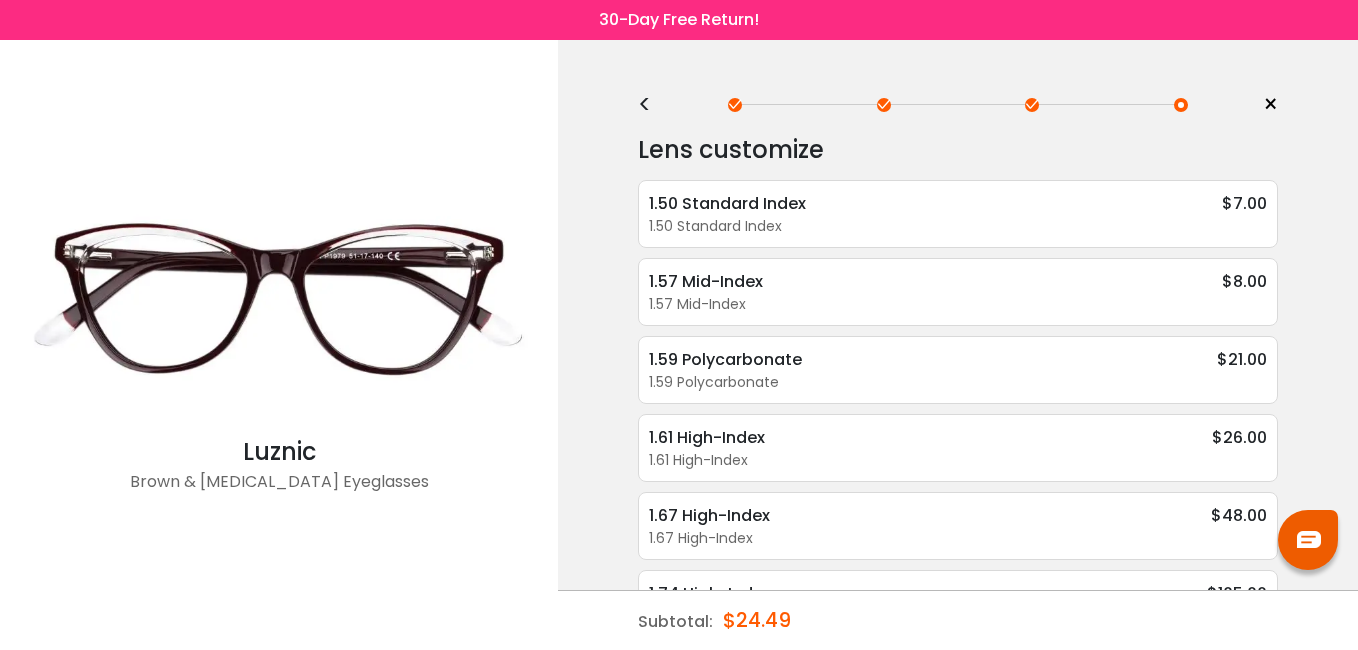 click on "×" at bounding box center (1270, 105) 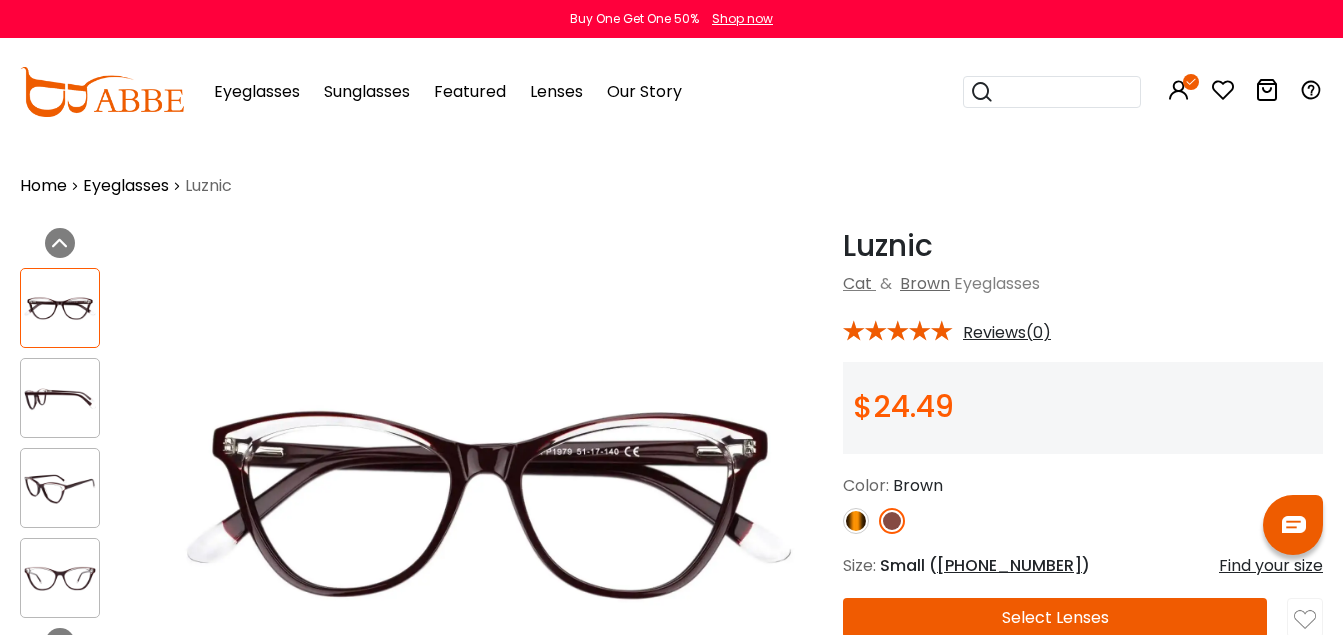 scroll, scrollTop: 0, scrollLeft: 0, axis: both 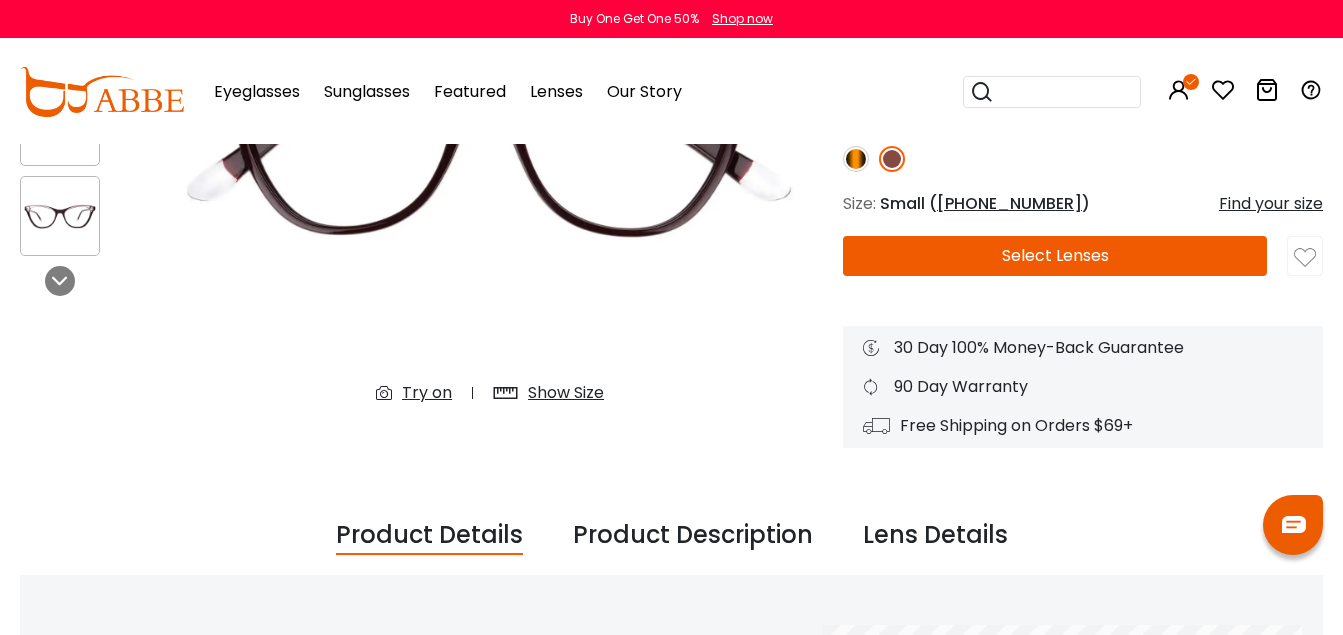 click on "Product Description" at bounding box center [693, 536] 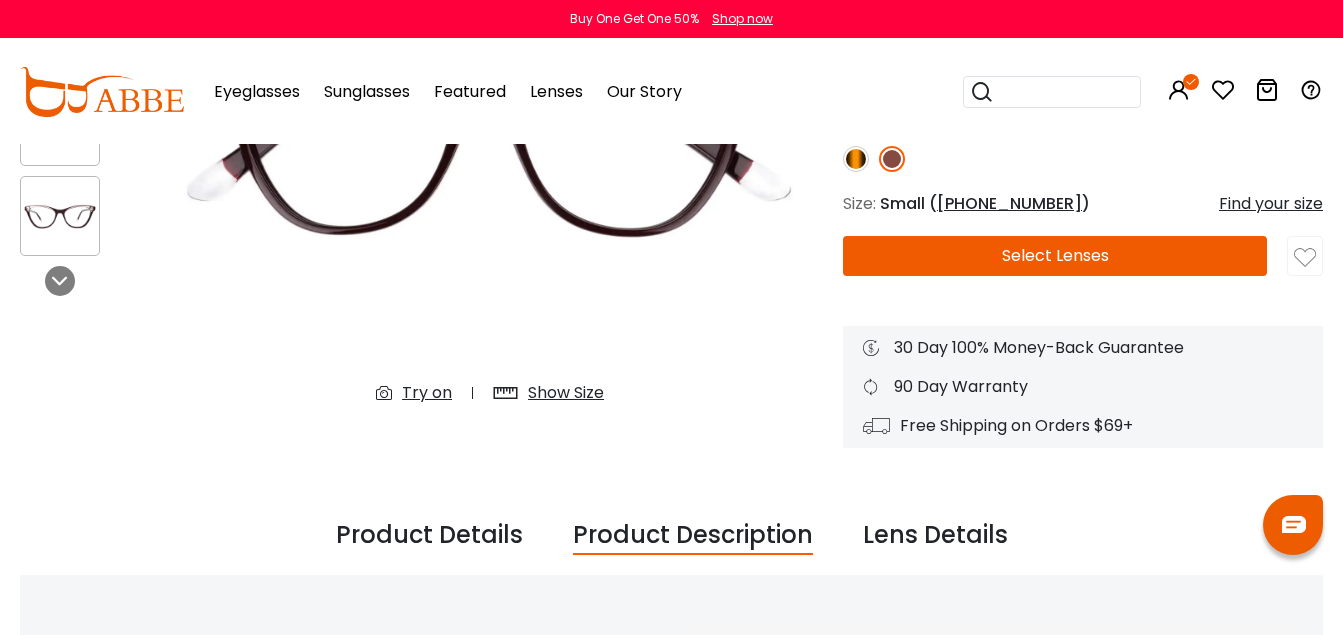click at bounding box center (1267, 90) 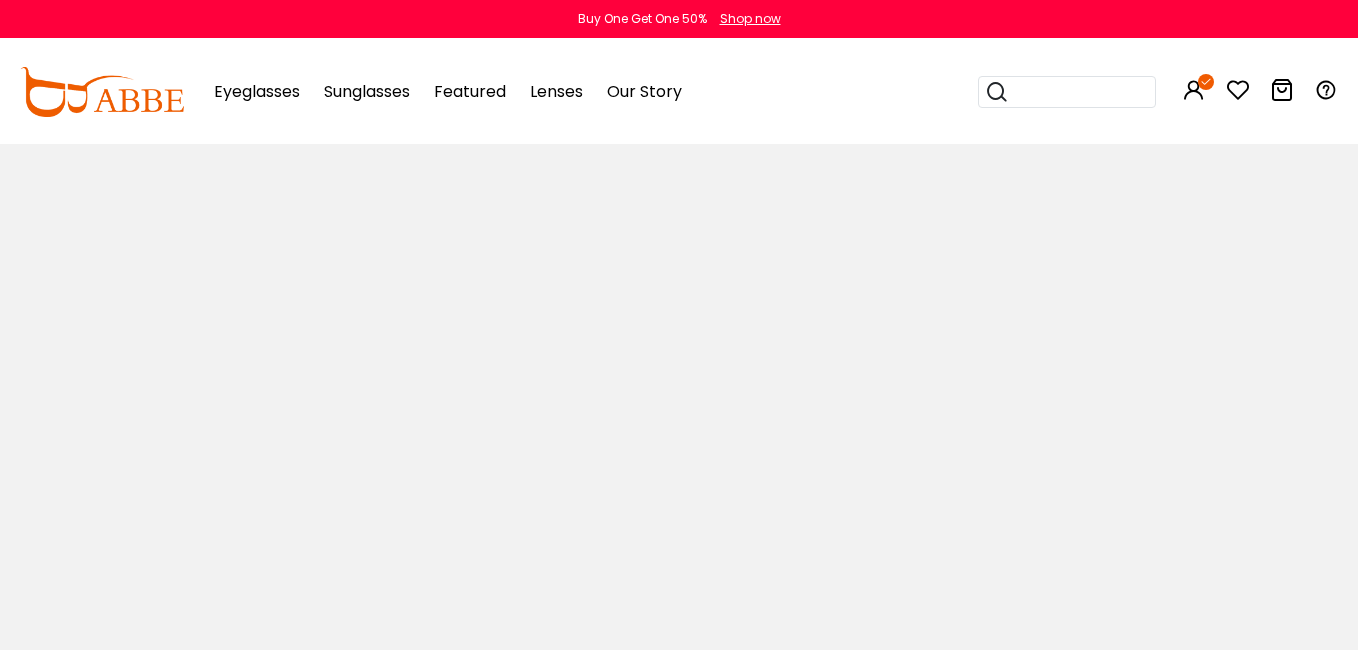 scroll, scrollTop: 0, scrollLeft: 0, axis: both 